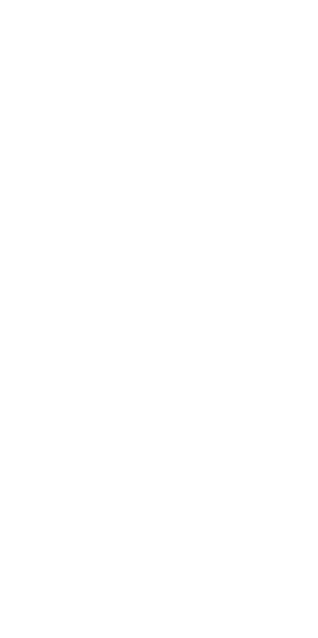 scroll, scrollTop: 0, scrollLeft: 0, axis: both 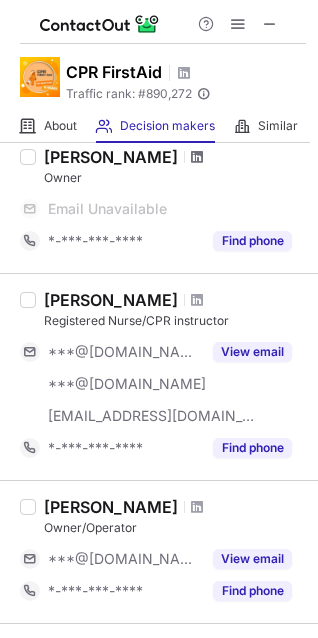 click at bounding box center (197, 157) 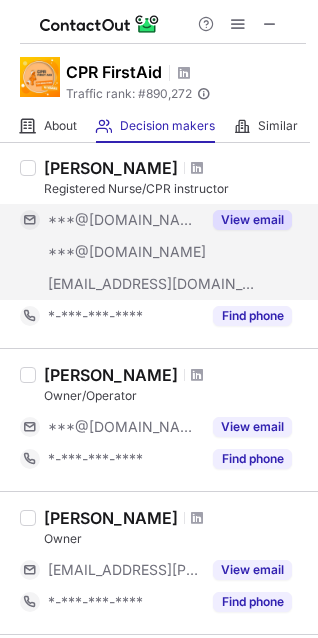 scroll, scrollTop: 400, scrollLeft: 0, axis: vertical 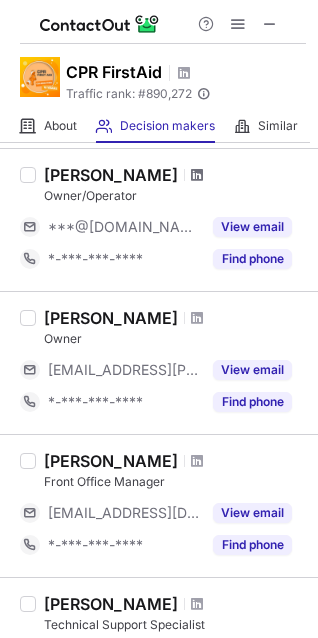 click at bounding box center [197, 175] 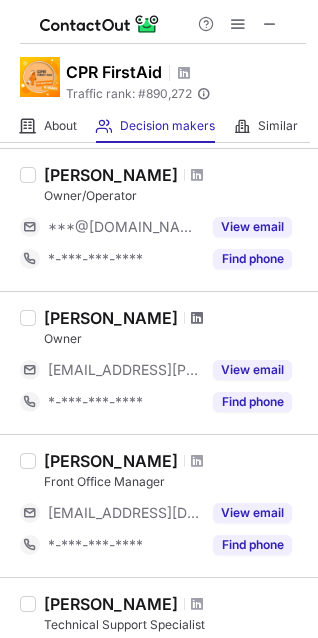 click at bounding box center [197, 318] 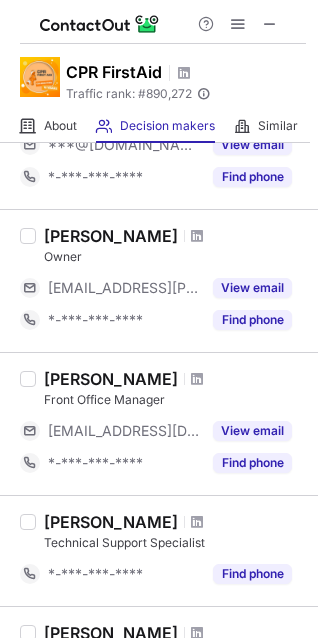 scroll, scrollTop: 450, scrollLeft: 0, axis: vertical 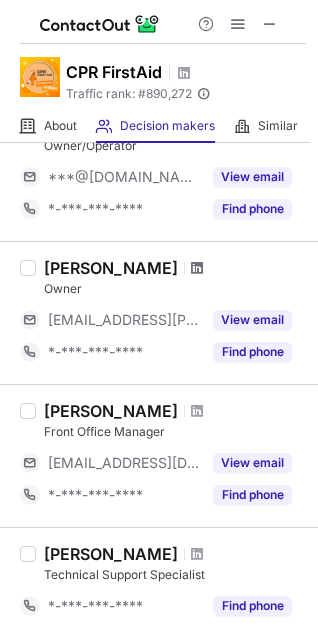 click at bounding box center (197, 268) 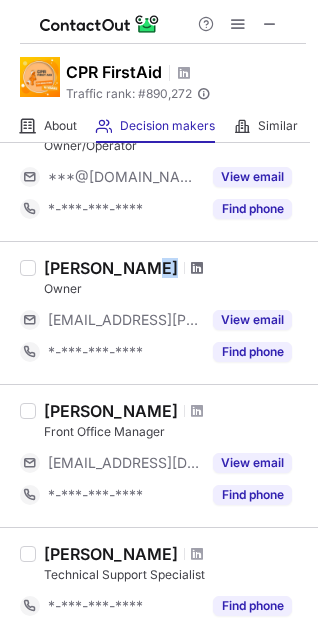 click at bounding box center (197, 268) 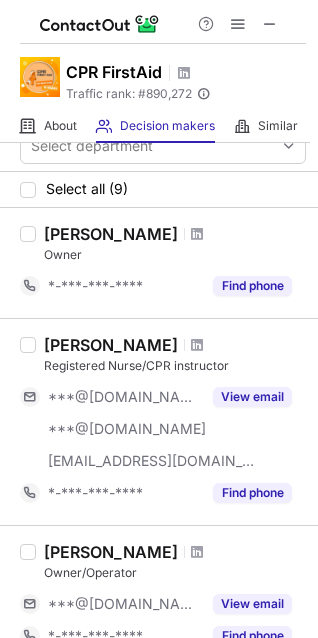scroll, scrollTop: 0, scrollLeft: 0, axis: both 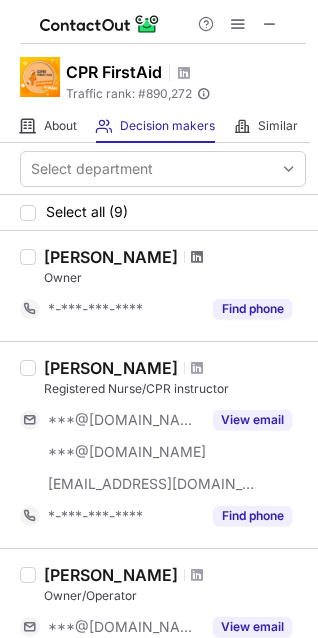 click at bounding box center (197, 257) 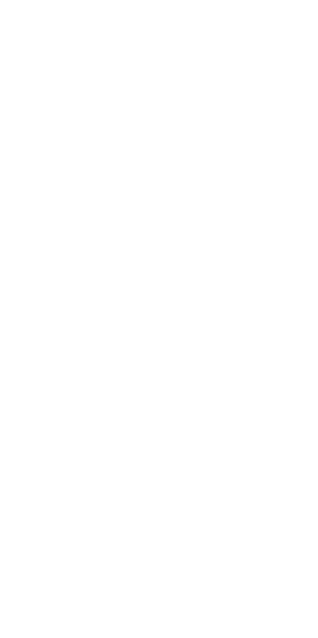 scroll, scrollTop: 0, scrollLeft: 0, axis: both 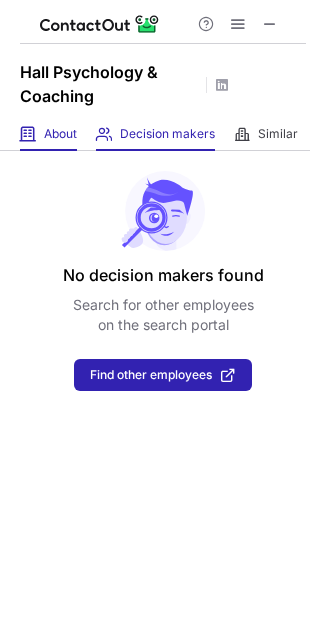 click on "About About Company" at bounding box center (48, 134) 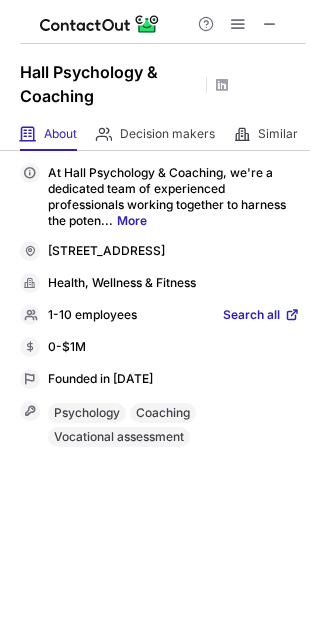 click on "More" at bounding box center (132, 220) 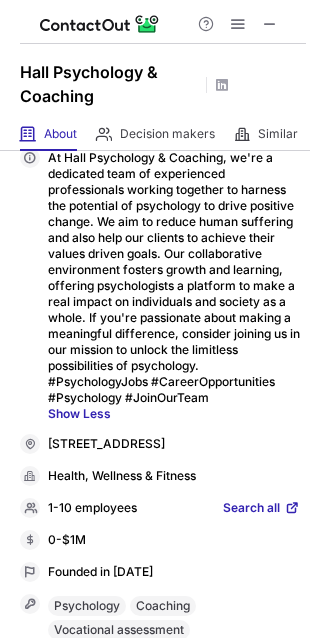 scroll, scrollTop: 59, scrollLeft: 0, axis: vertical 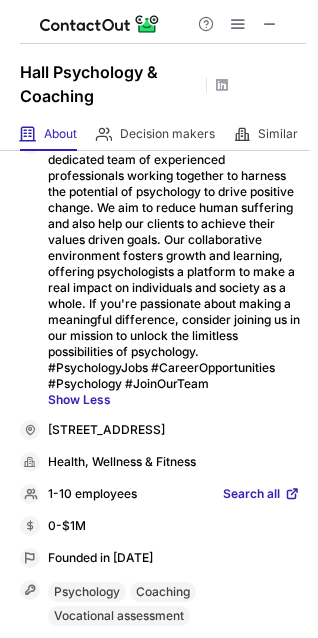 click on "At Hall Psychology & Coaching, we're a dedicated team of experienced professionals working together to harness the potential of psychology to drive positive change. We aim to reduce human suffering and also help our clients to achieve their values driven goals. Our collaborative environment fosters growth and learning, offering psychologists a platform to make a real impact on individuals and society as a whole. If you're passionate about making a meaningful difference, consider joining us in our mission to unlock the limitless possibilities of psychology. #PsychologyJobs #CareerOpportunities #Psychology #JoinOurTeam Show Less" at bounding box center (174, 272) 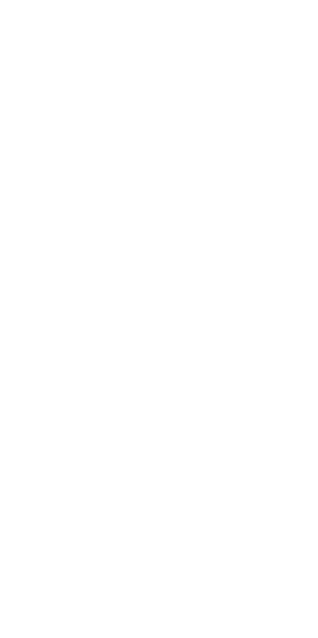 scroll, scrollTop: 0, scrollLeft: 0, axis: both 